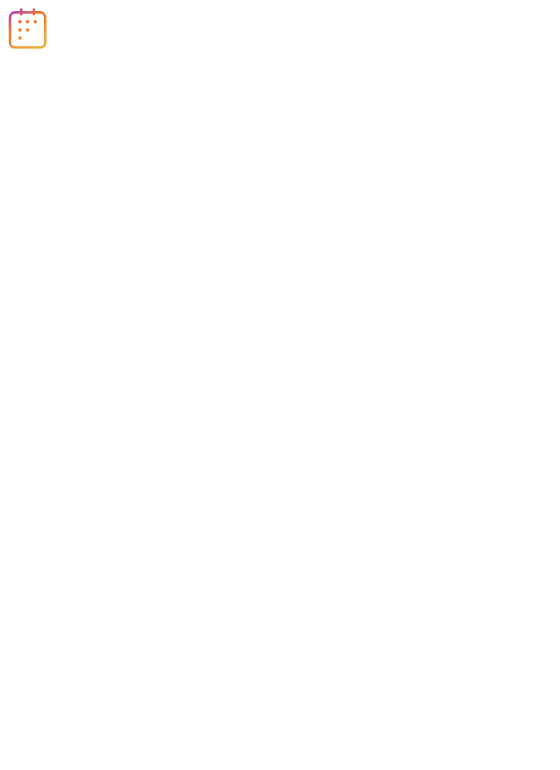 scroll, scrollTop: 0, scrollLeft: 0, axis: both 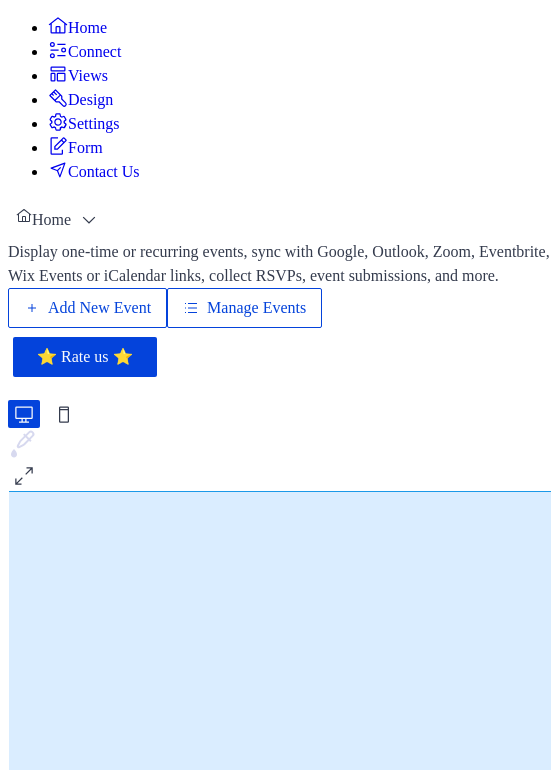 click on "Connect" at bounding box center [94, 52] 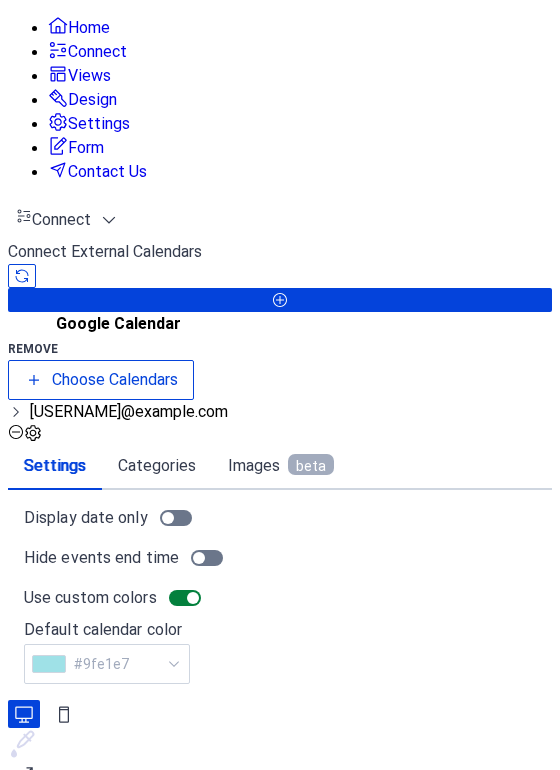 click on "Design" at bounding box center [92, 100] 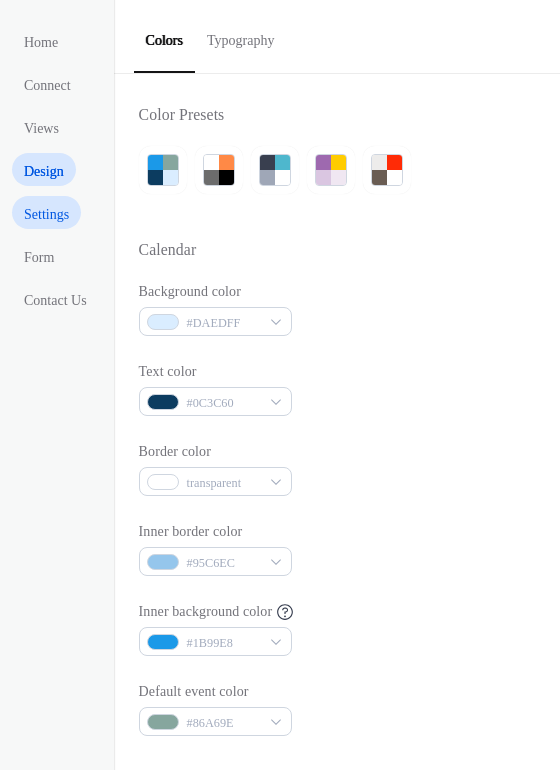 click on "Settings" at bounding box center (46, 214) 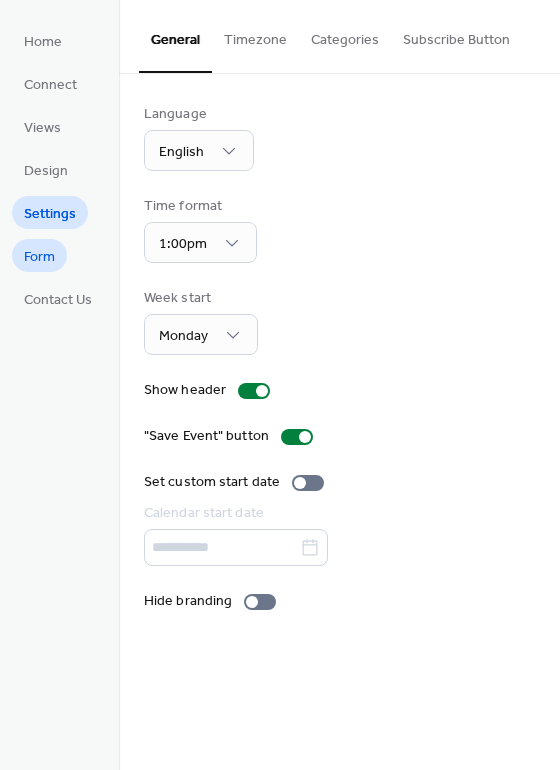 click on "Form" at bounding box center (39, 257) 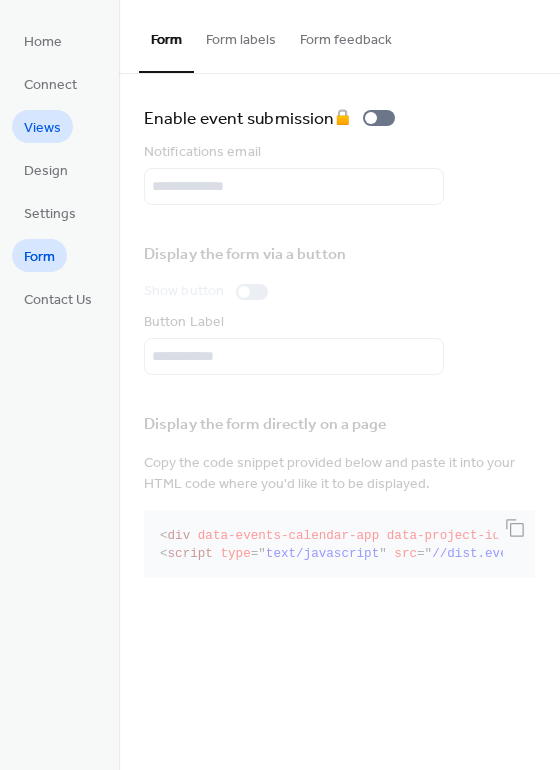 click on "Views" at bounding box center [42, 128] 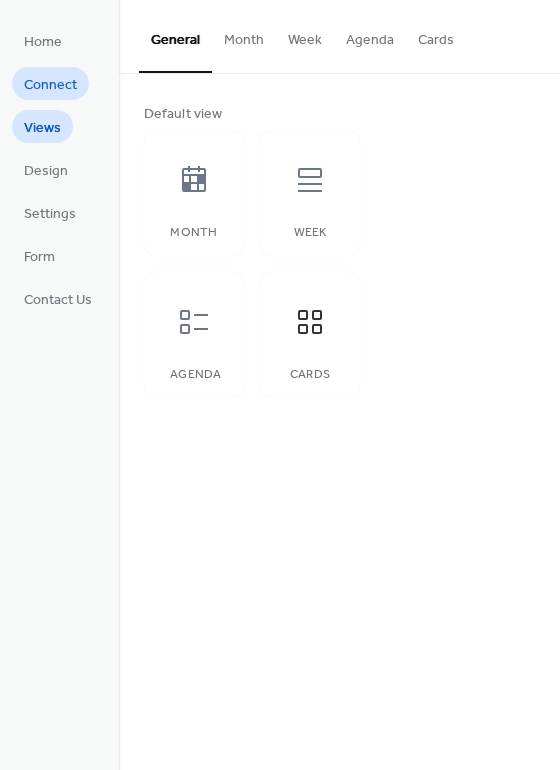 click on "Connect" at bounding box center (50, 85) 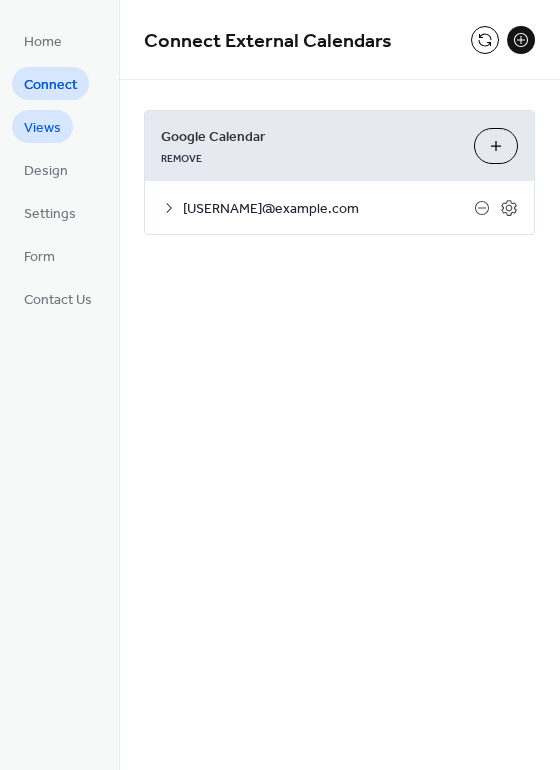 click on "Home Connect Views Design Settings Form Contact Us" at bounding box center (58, 169) 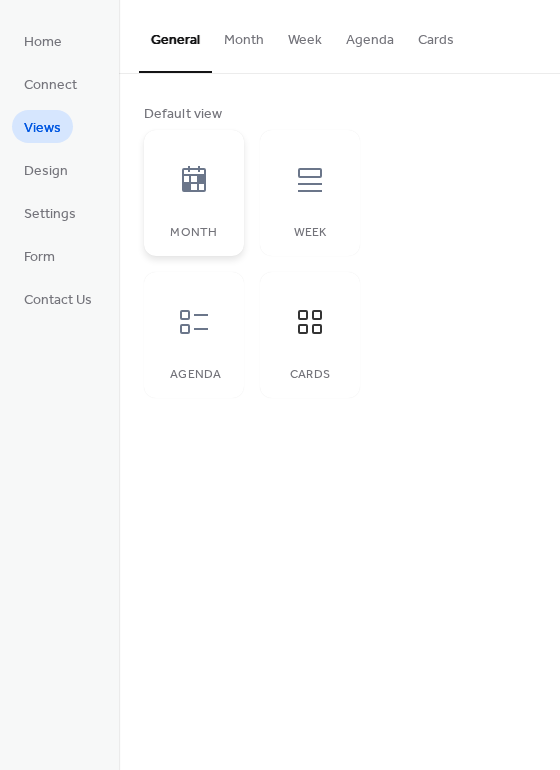 click at bounding box center [194, 180] 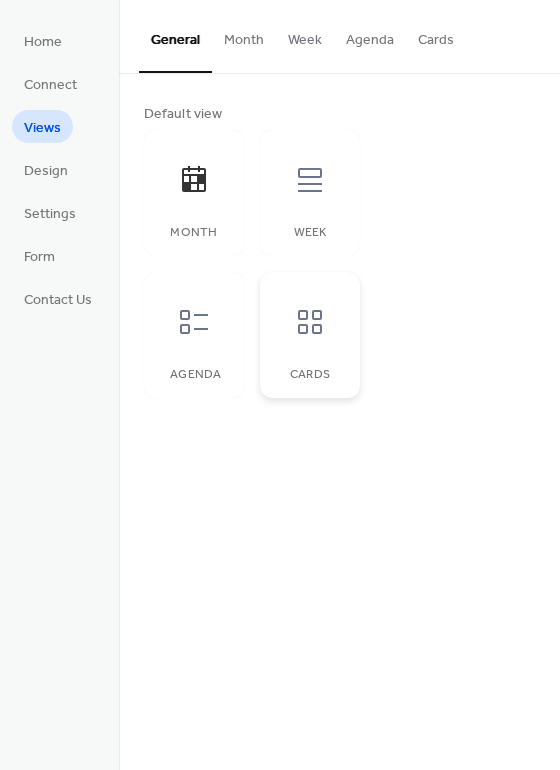 click 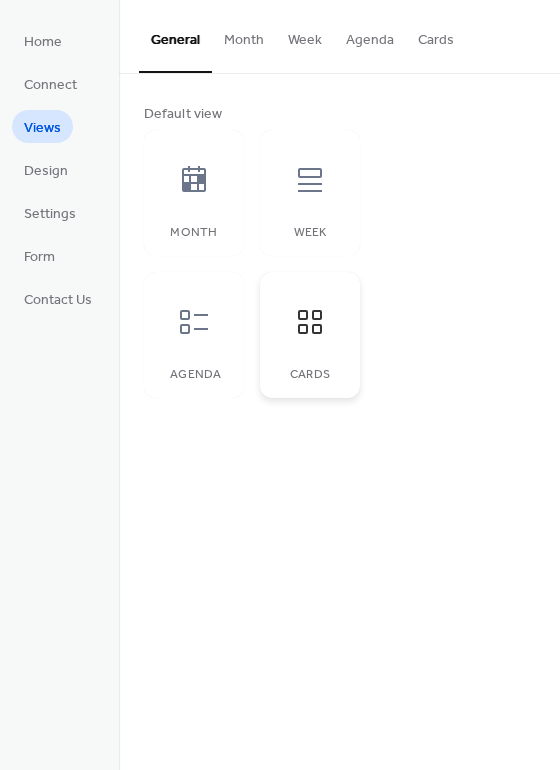 click 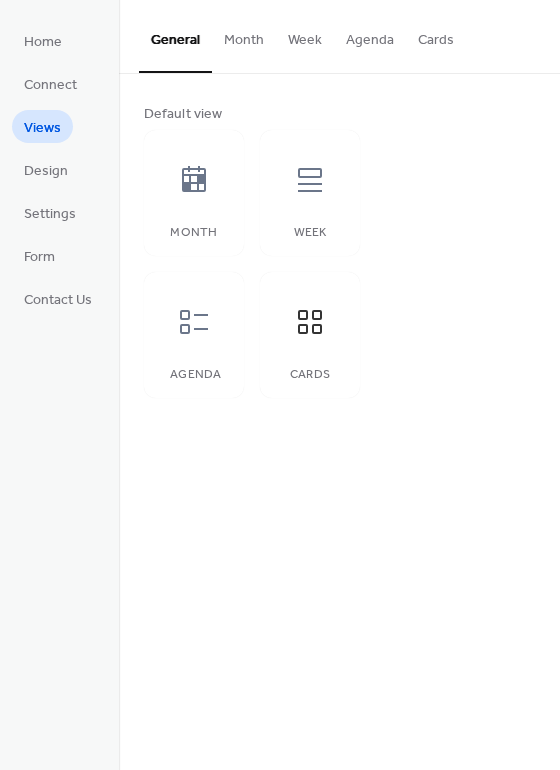 click on "Cards" at bounding box center (436, 35) 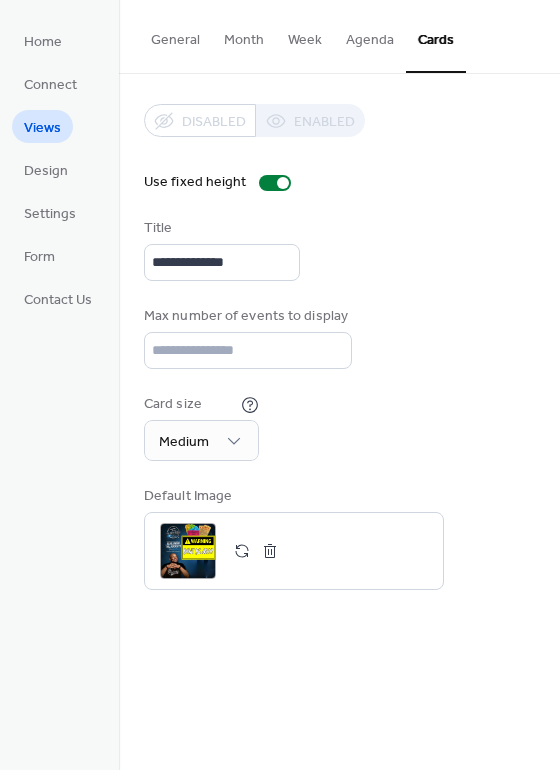 click on "Cards" at bounding box center [436, 36] 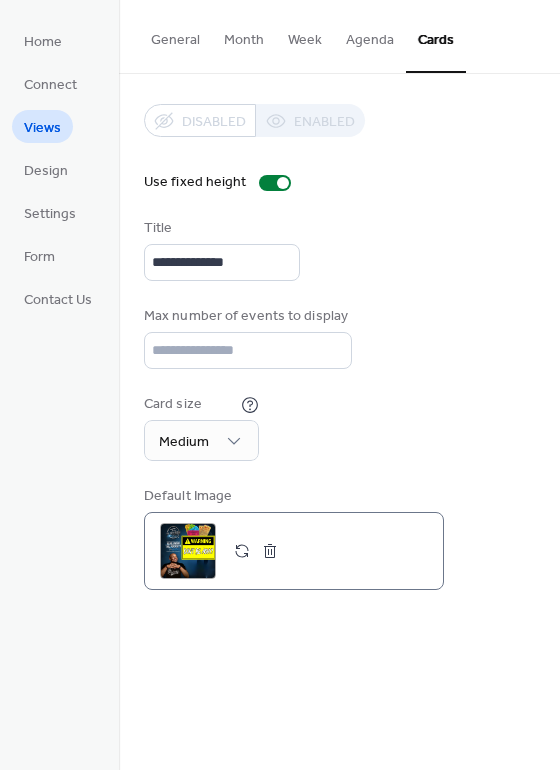 click at bounding box center (270, 551) 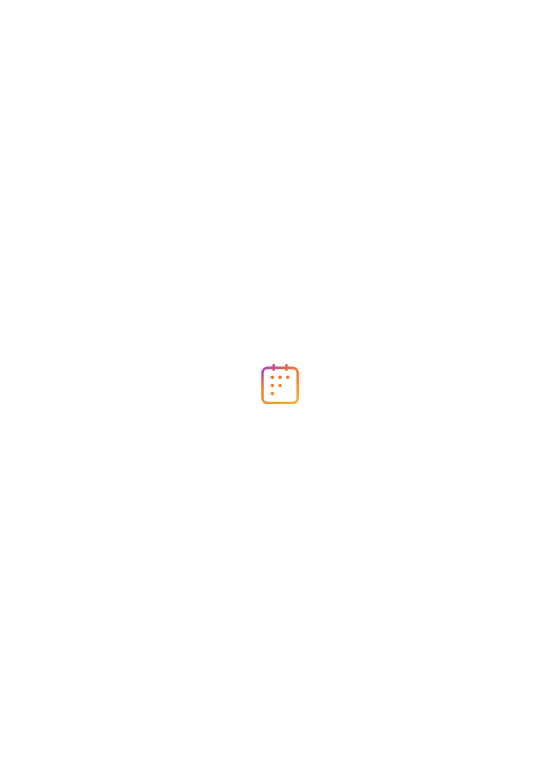 scroll, scrollTop: 0, scrollLeft: 0, axis: both 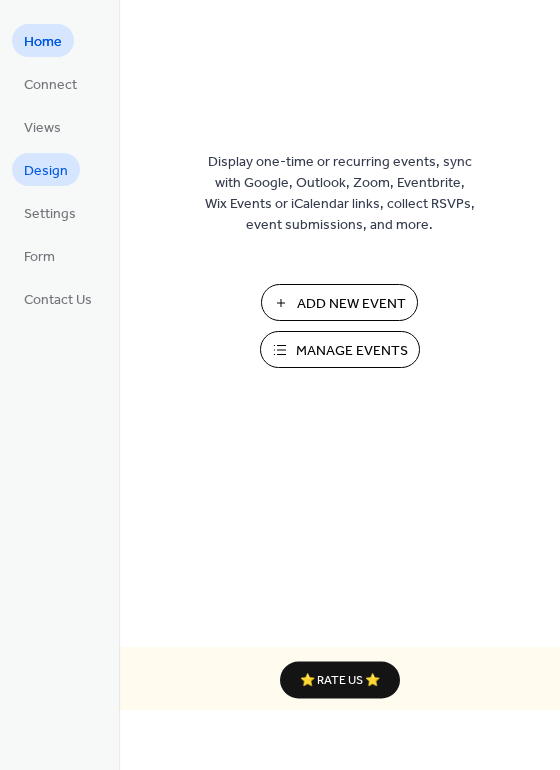 click on "Design" at bounding box center (46, 171) 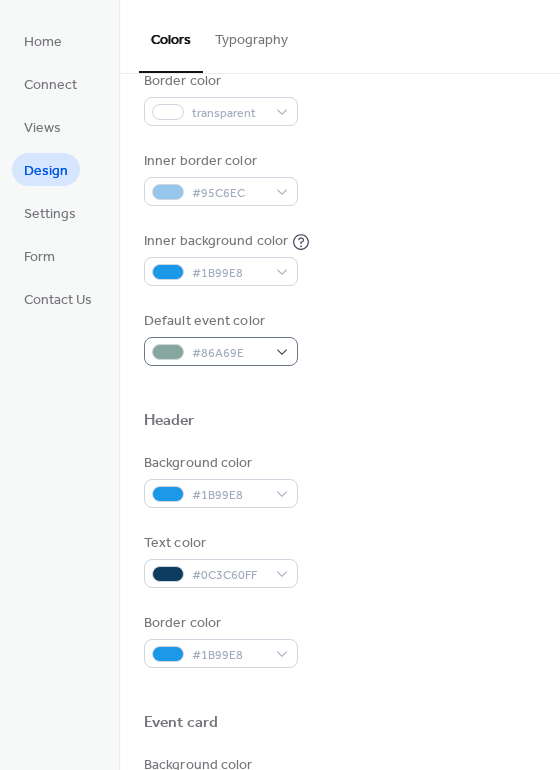 scroll, scrollTop: 407, scrollLeft: 0, axis: vertical 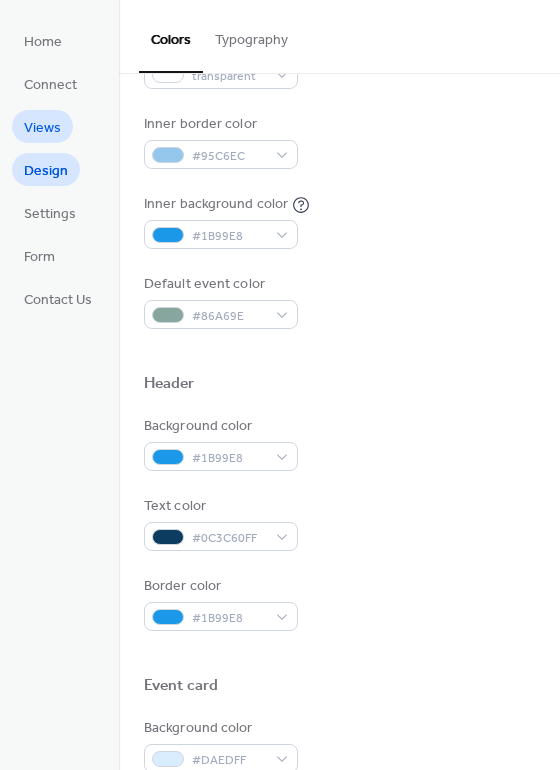 click on "Views" at bounding box center [42, 128] 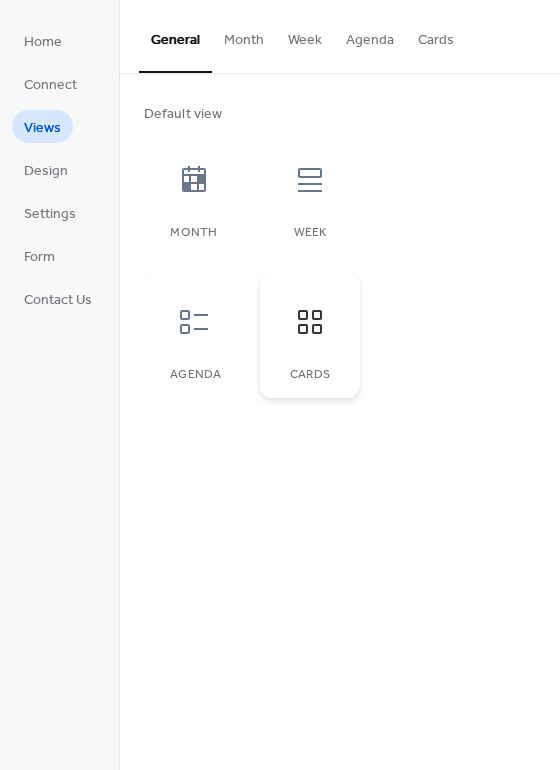 click 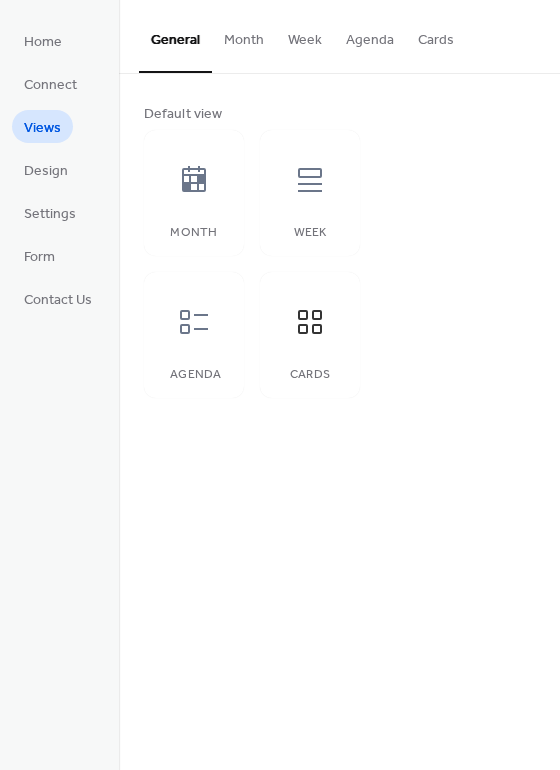 click on "Cards" at bounding box center [436, 35] 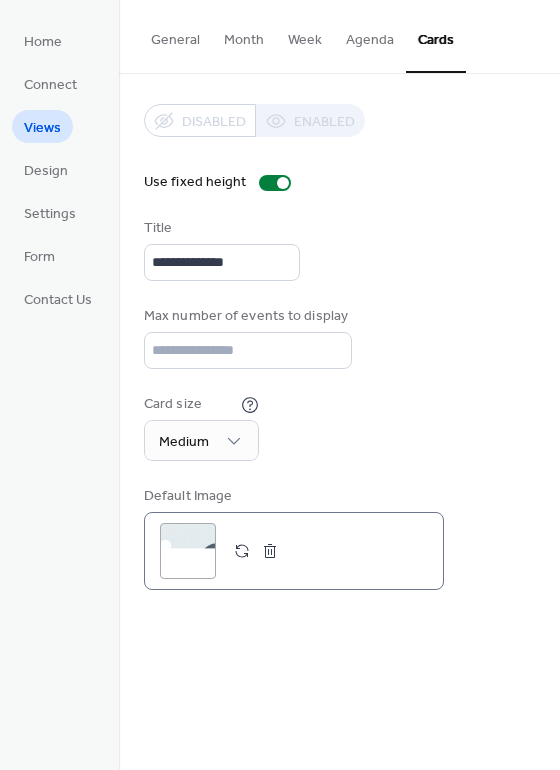 click on ";" at bounding box center [294, 551] 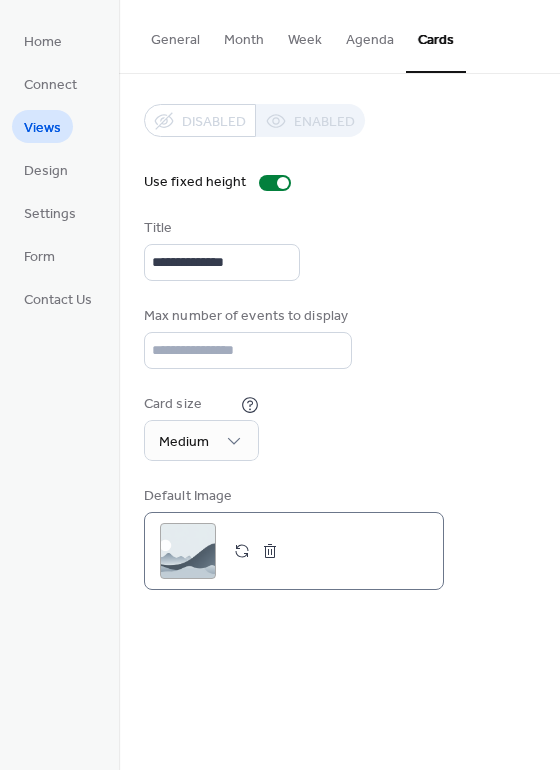 click on ";" at bounding box center (188, 551) 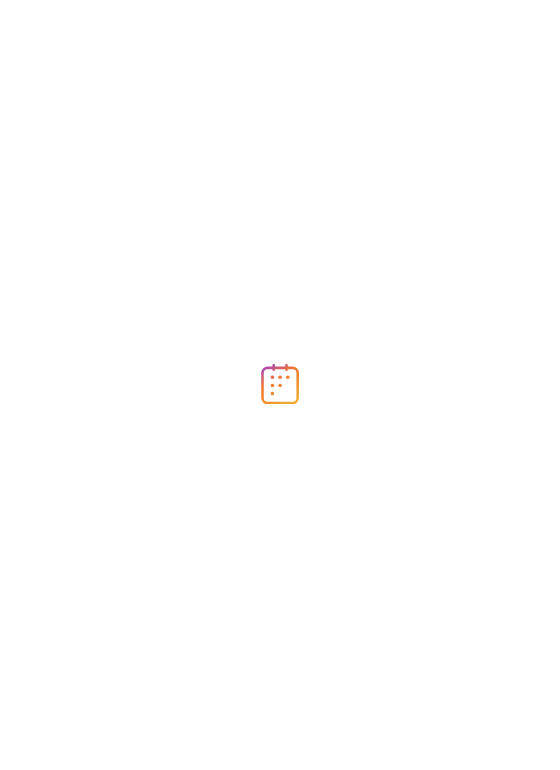scroll, scrollTop: 0, scrollLeft: 0, axis: both 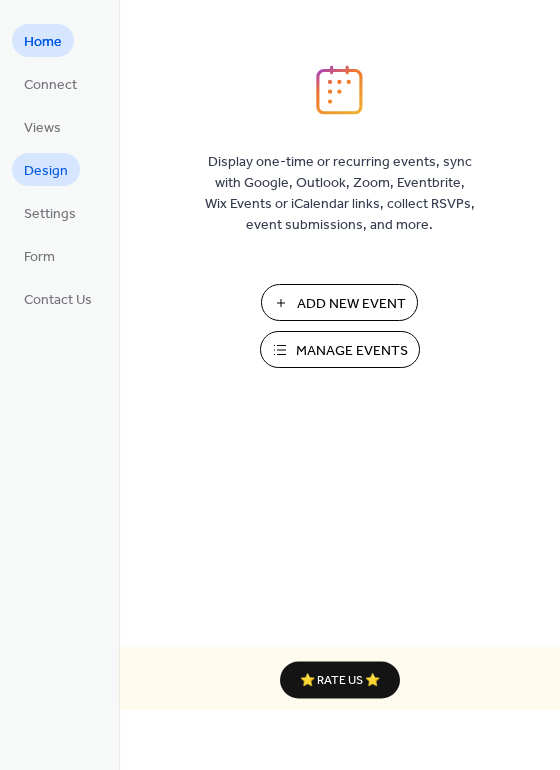 click on "Design" at bounding box center [46, 171] 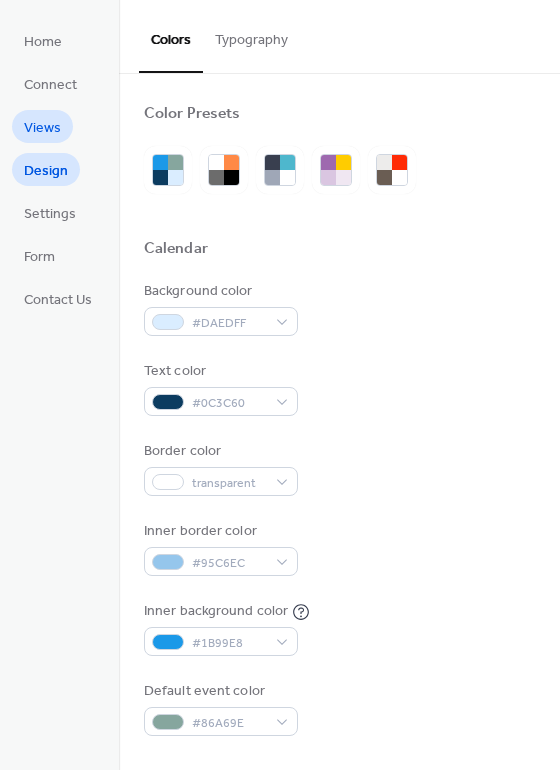 click on "Views" at bounding box center (42, 126) 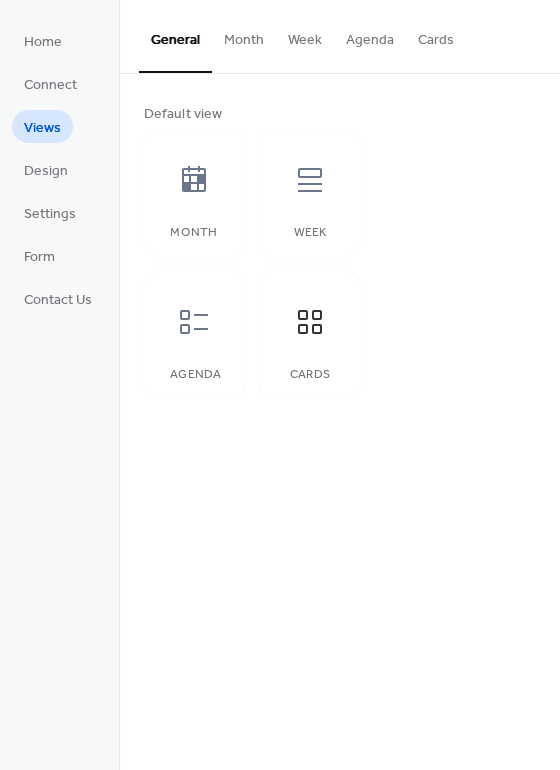 click on "Cards" at bounding box center (436, 35) 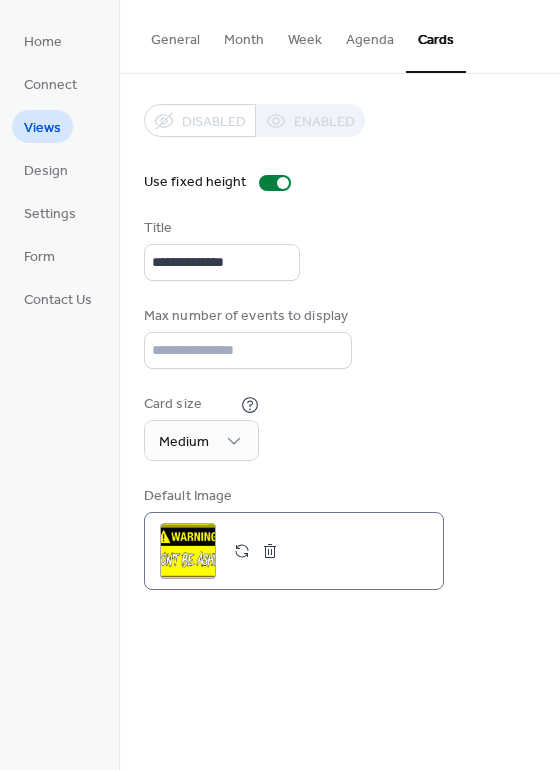 click at bounding box center [270, 551] 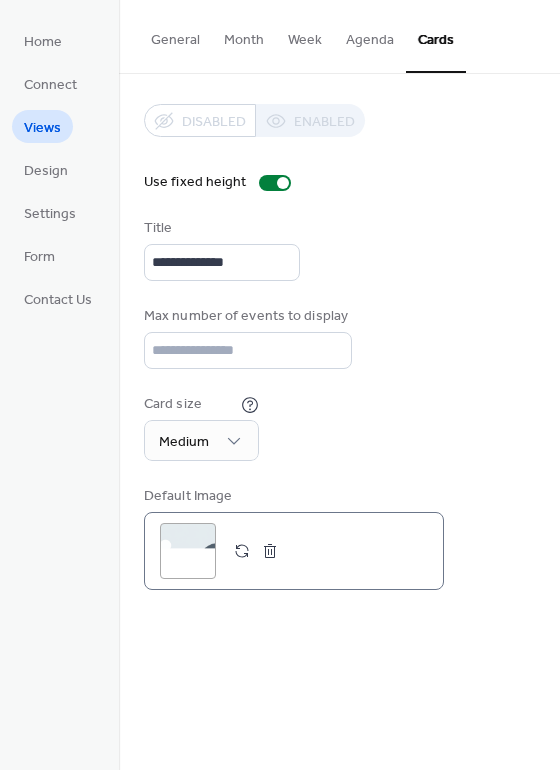 click at bounding box center [270, 551] 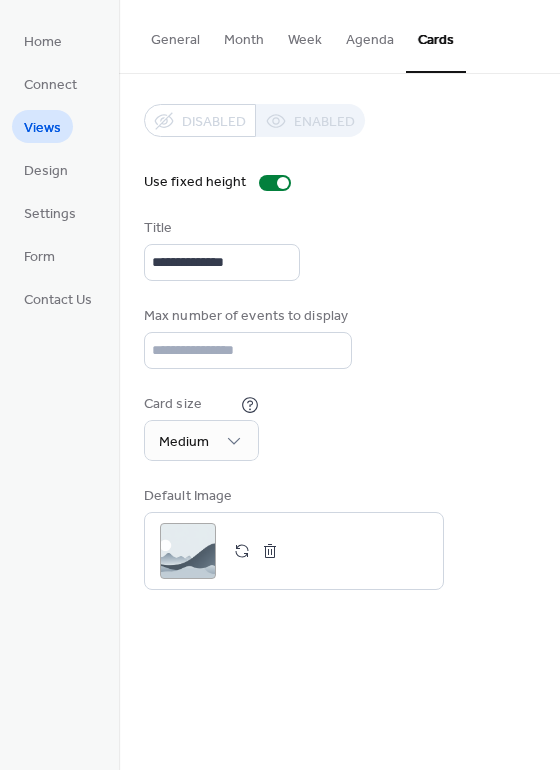 click on "Agenda" at bounding box center (370, 35) 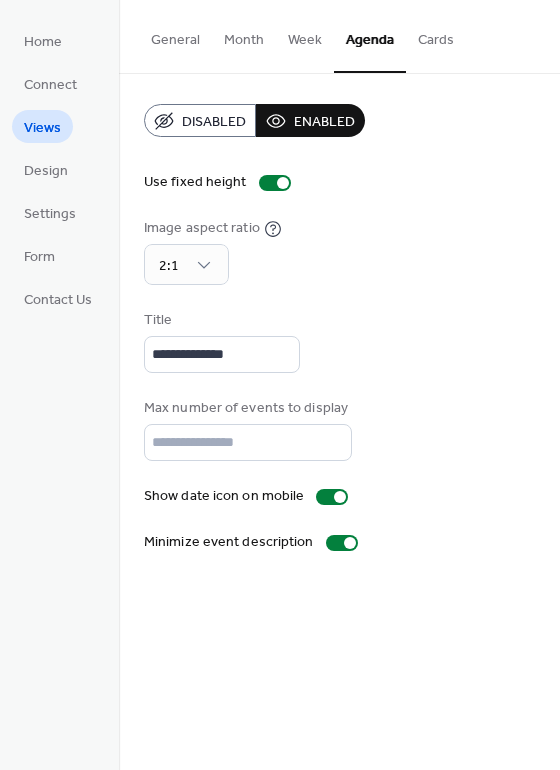 click on "Month" at bounding box center [244, 35] 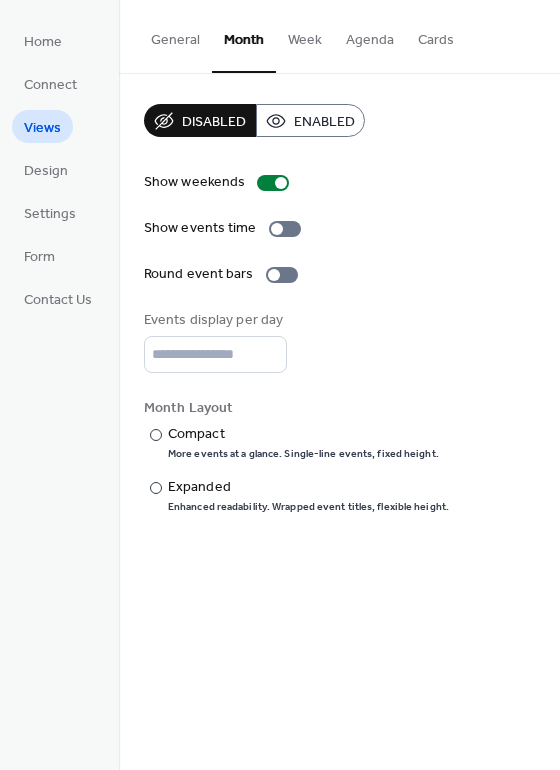 click on "Week" at bounding box center (305, 35) 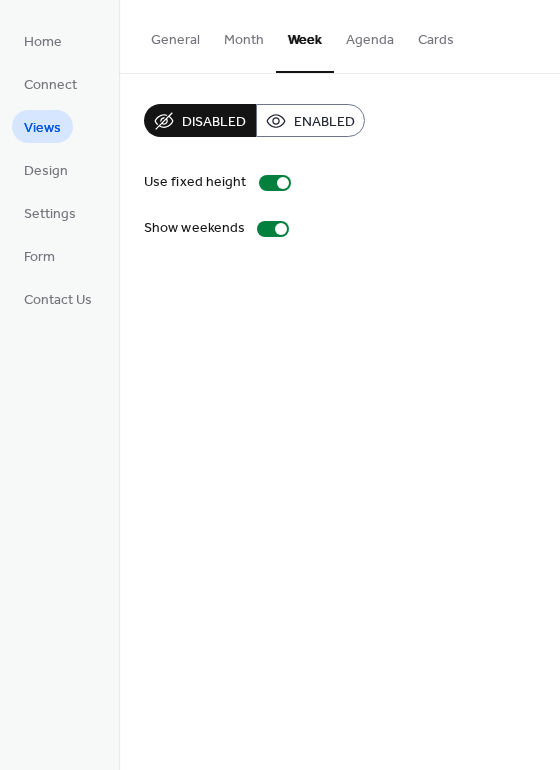 click on "Agenda" at bounding box center [370, 35] 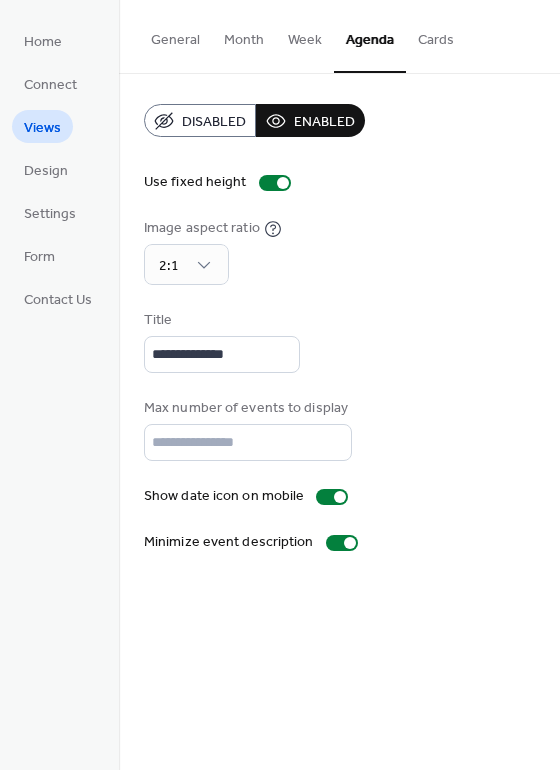 click on "**********" at bounding box center (339, 385) 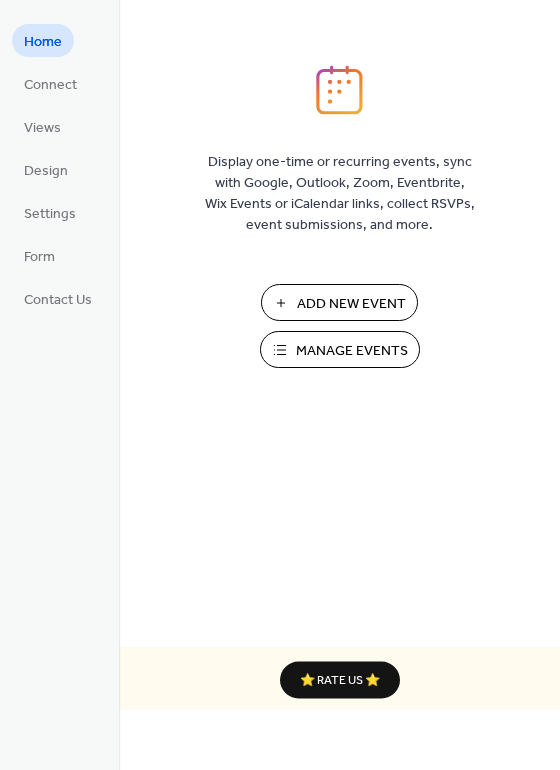 scroll, scrollTop: 0, scrollLeft: 0, axis: both 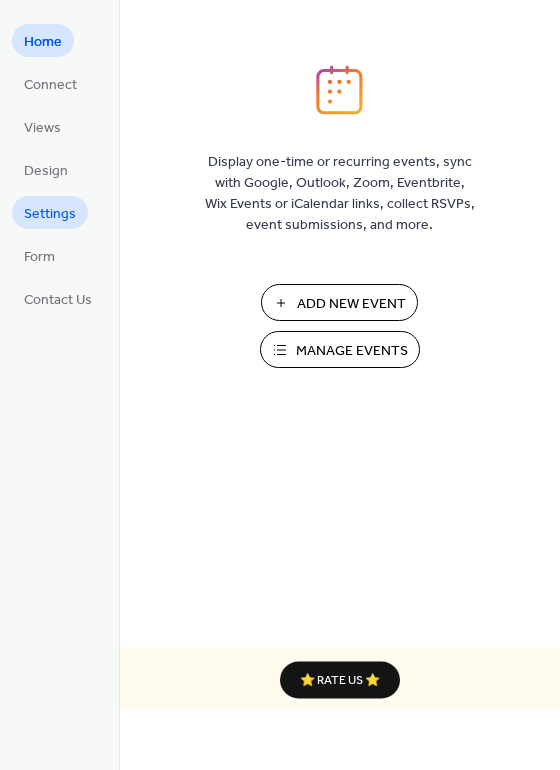 click on "Settings" at bounding box center (50, 214) 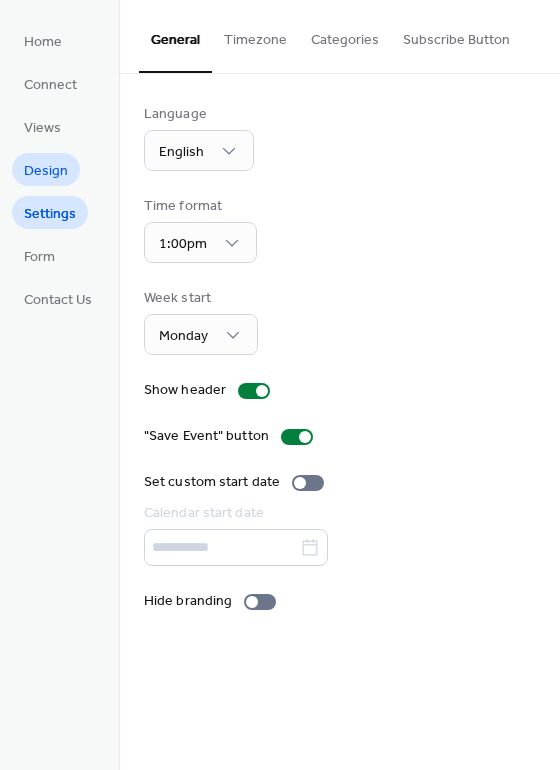 click on "Design" at bounding box center [46, 171] 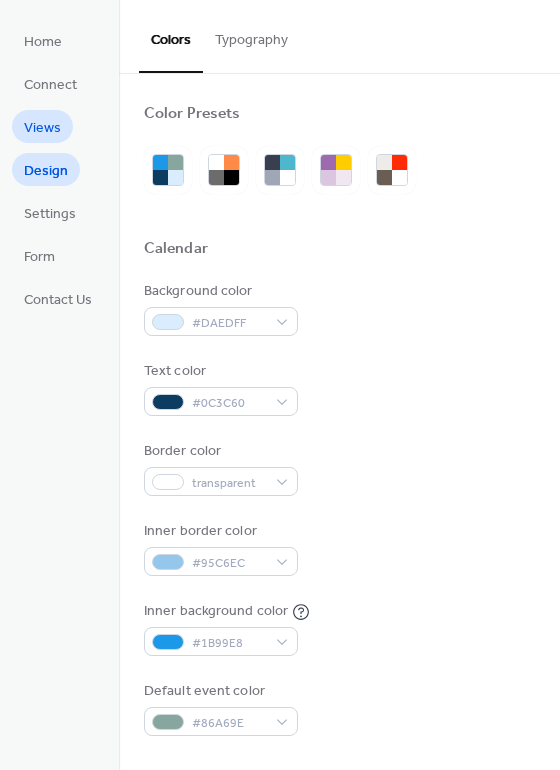 click on "Views" at bounding box center (42, 128) 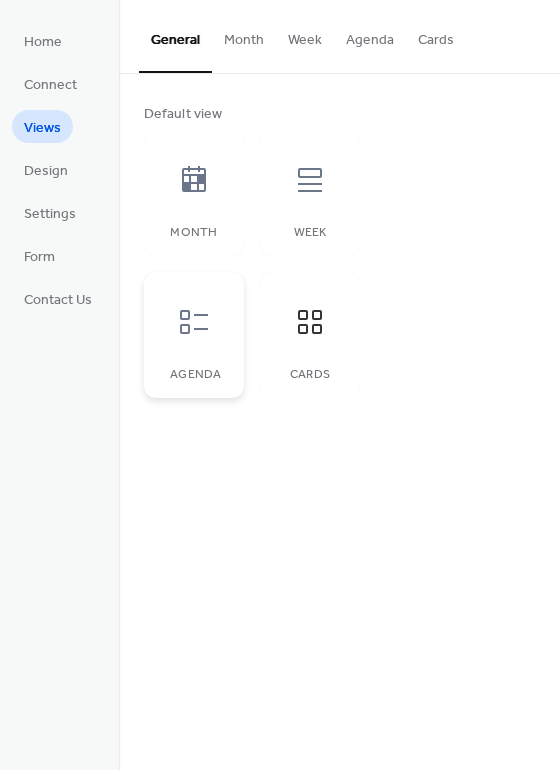 click 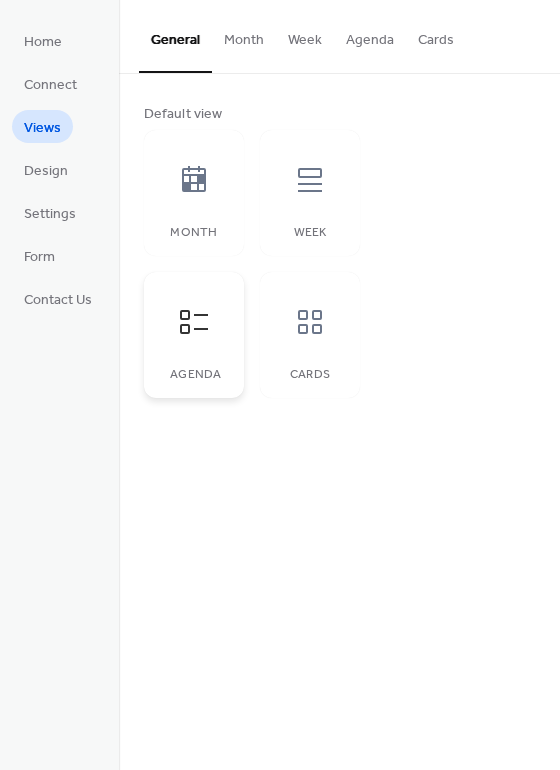 click 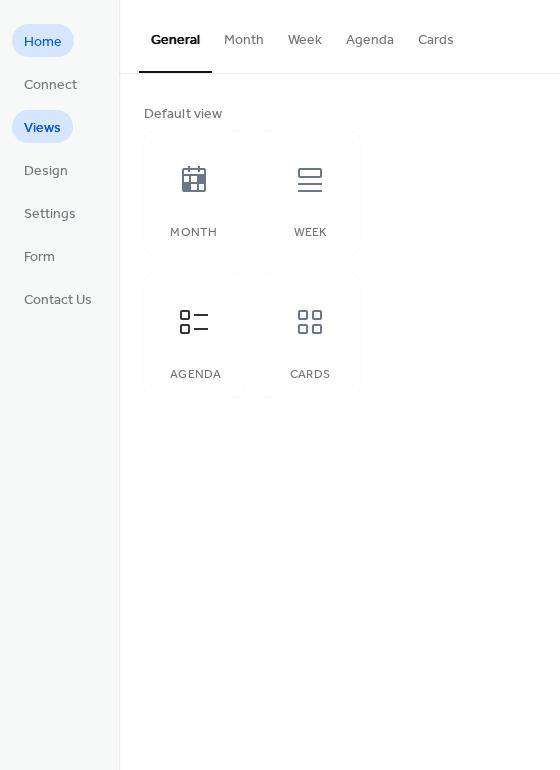 click on "Home" at bounding box center (43, 42) 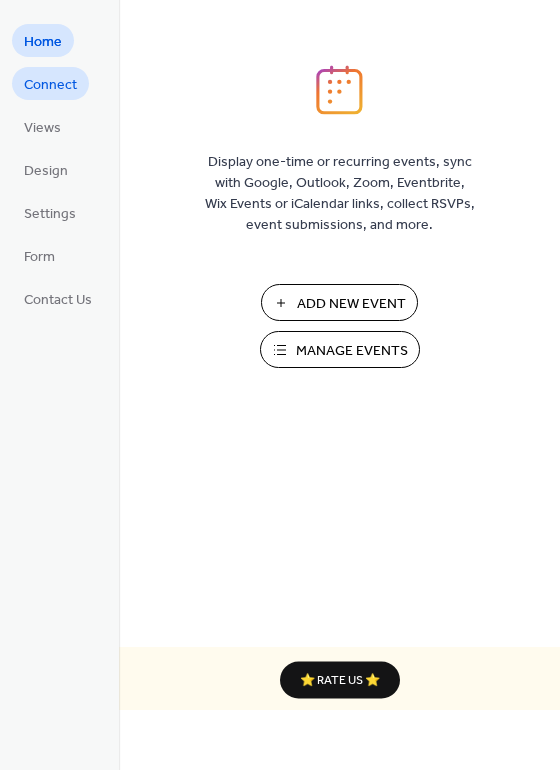 click on "Connect" at bounding box center [50, 85] 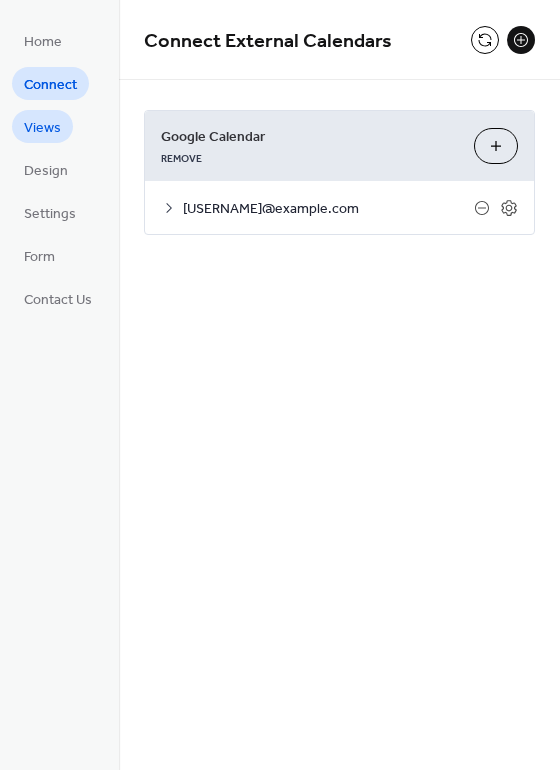click on "Views" at bounding box center (42, 128) 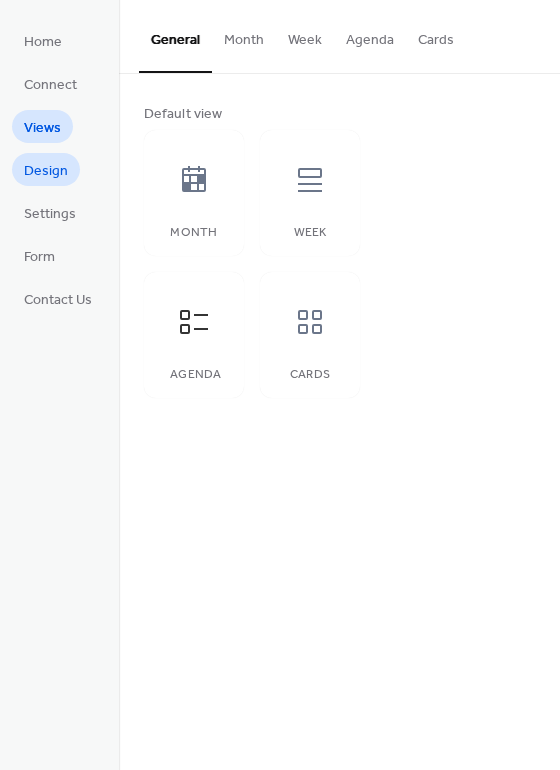 click on "Design" at bounding box center [46, 171] 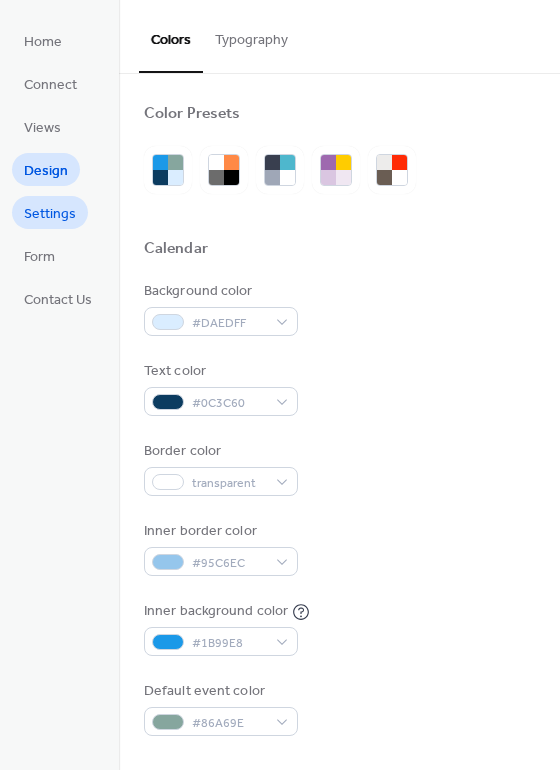 click on "Settings" at bounding box center [50, 214] 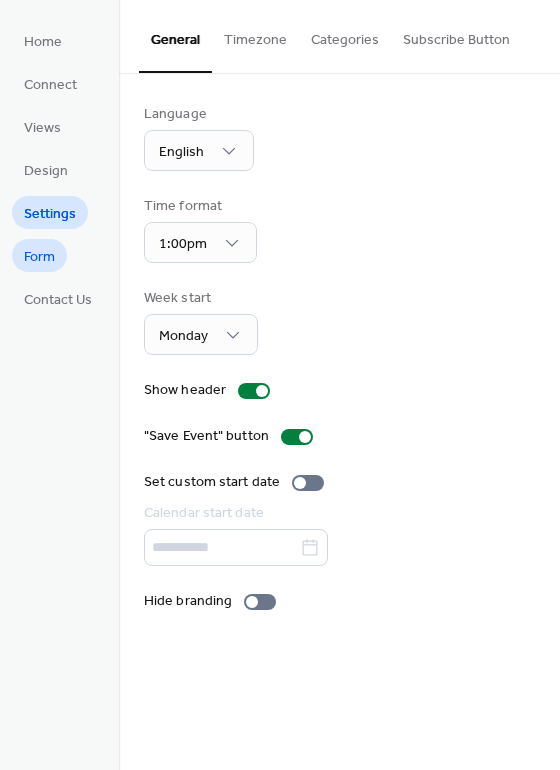 click on "Form" at bounding box center (39, 257) 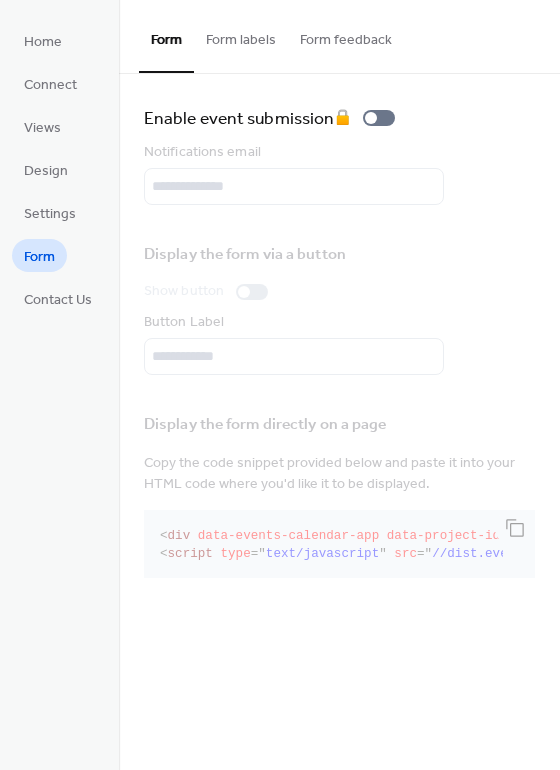 click on "Form labels" at bounding box center [241, 35] 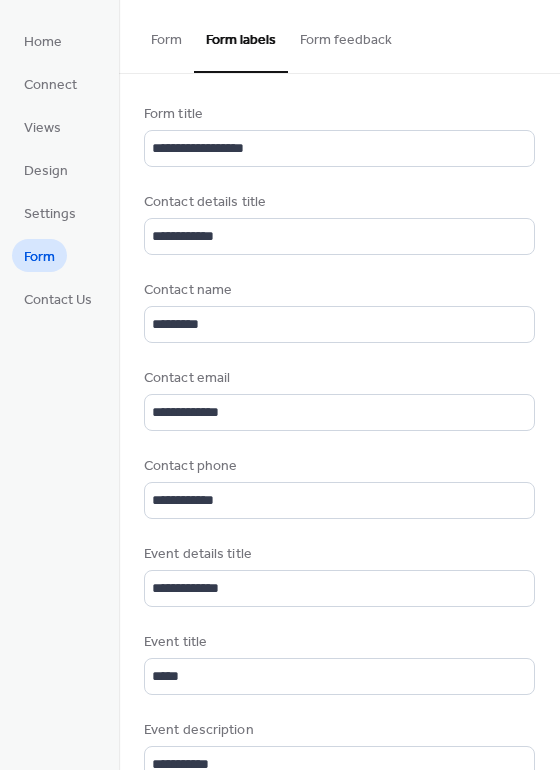 click on "Form feedback" at bounding box center (346, 35) 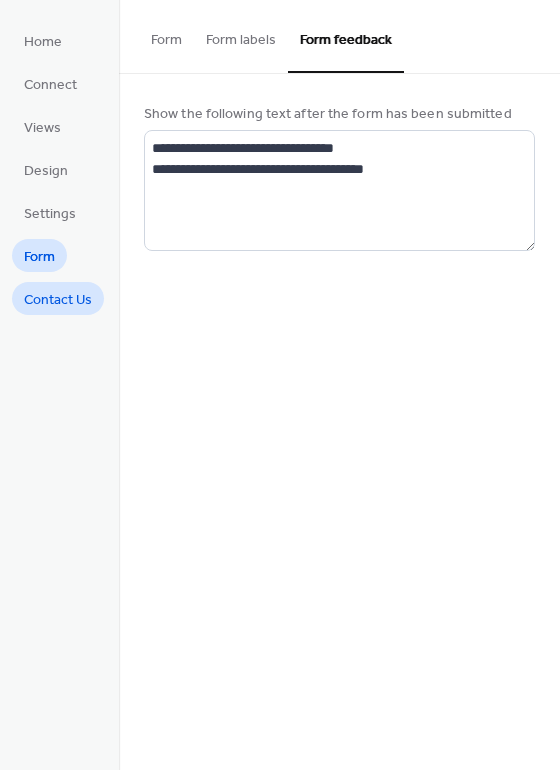 click on "Contact Us" at bounding box center (58, 300) 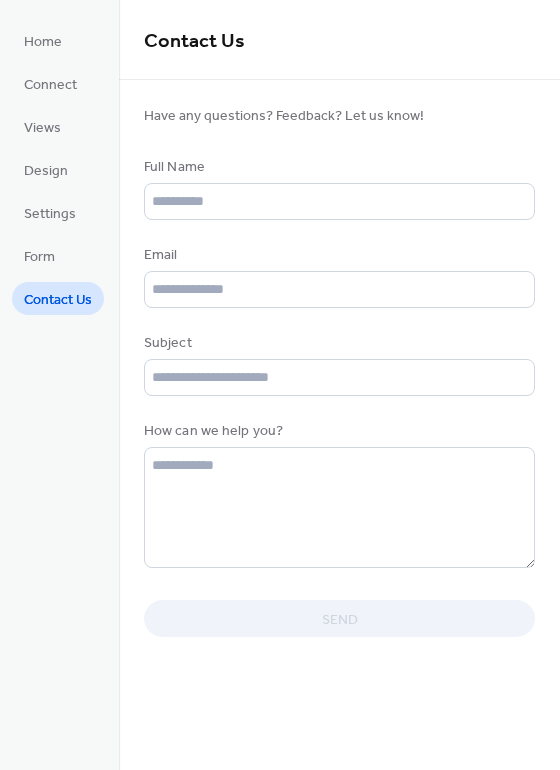 click on "Have any questions? Feedback? Let us know!" at bounding box center [339, 116] 